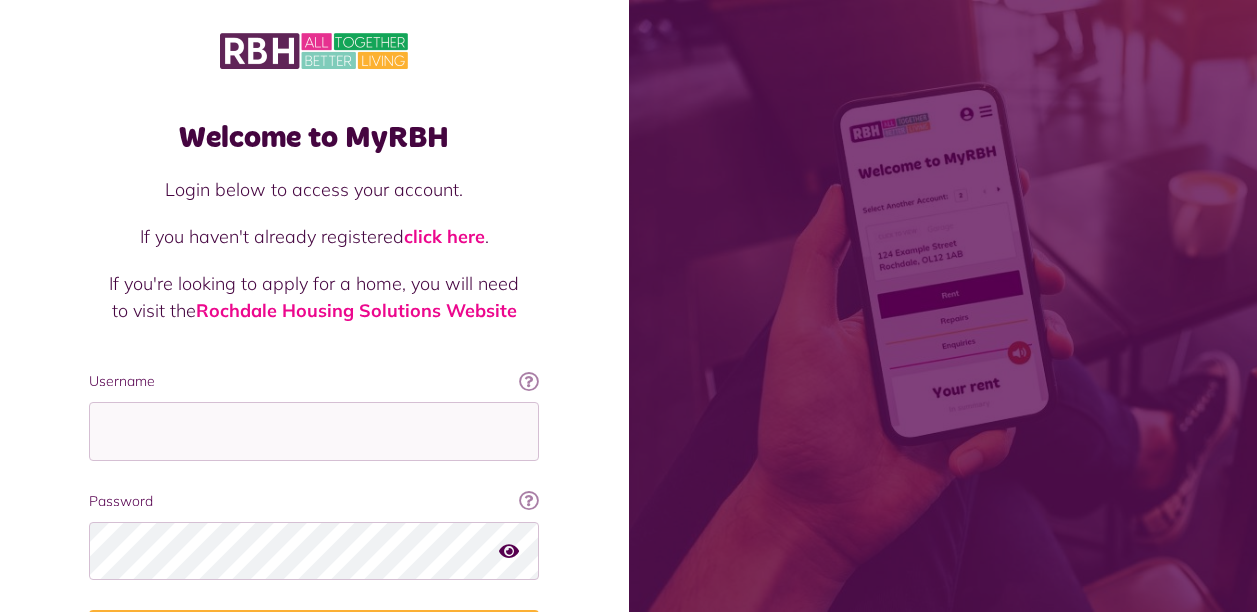 scroll, scrollTop: 0, scrollLeft: 0, axis: both 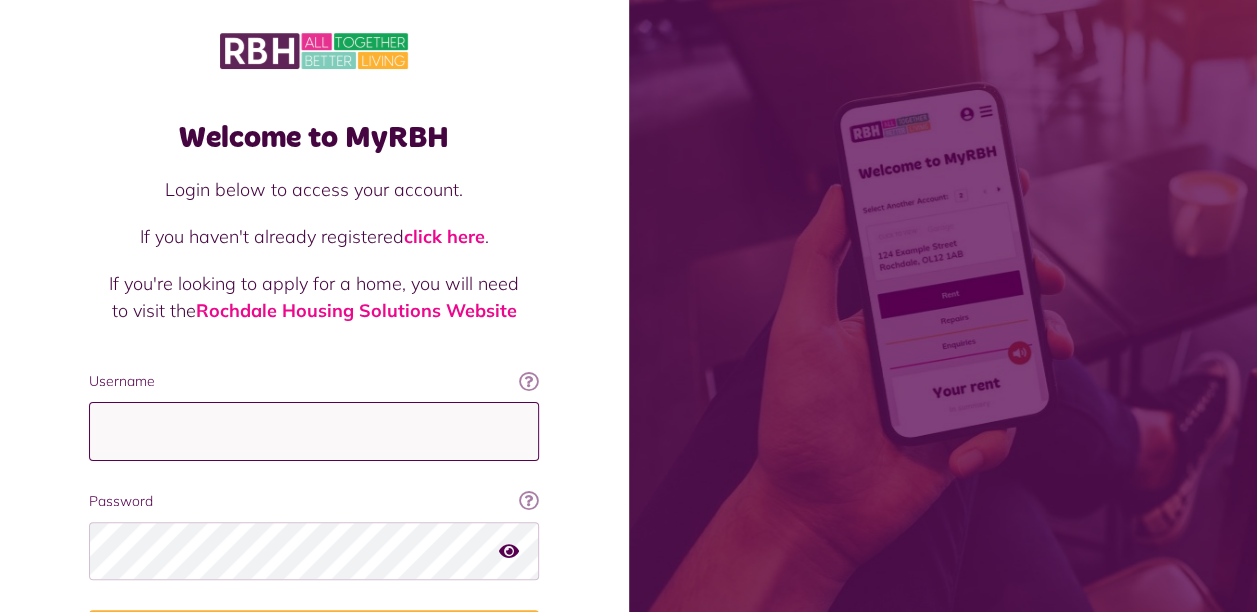 click on "Username" at bounding box center (314, 431) 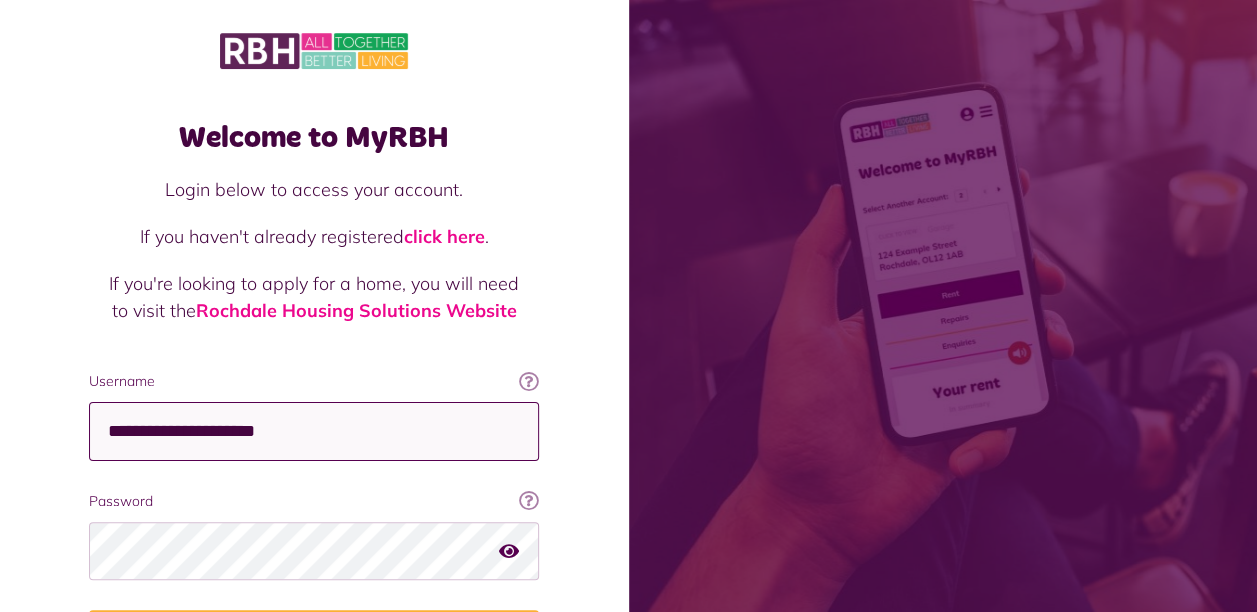 type on "**********" 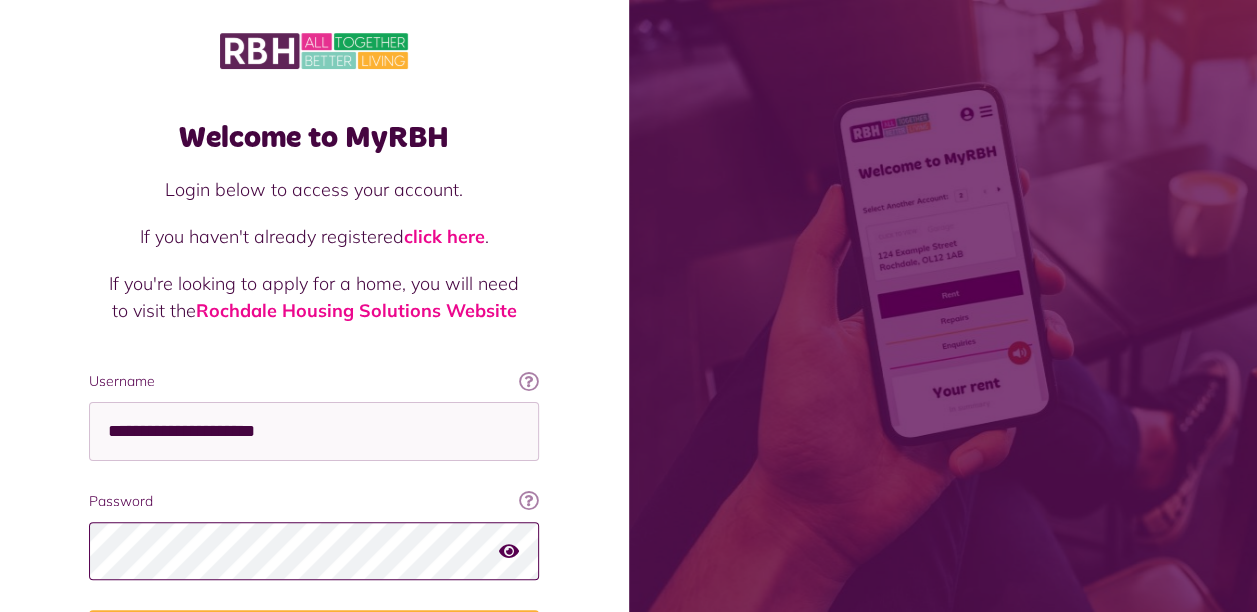 click on "Login" at bounding box center (314, 638) 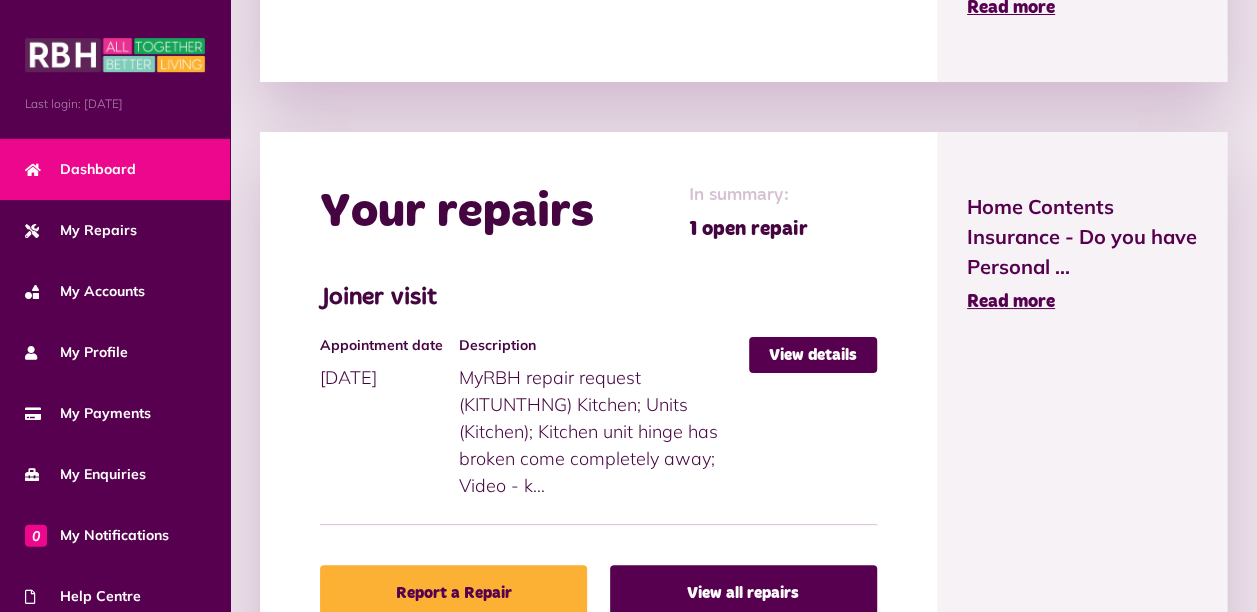 scroll, scrollTop: 933, scrollLeft: 0, axis: vertical 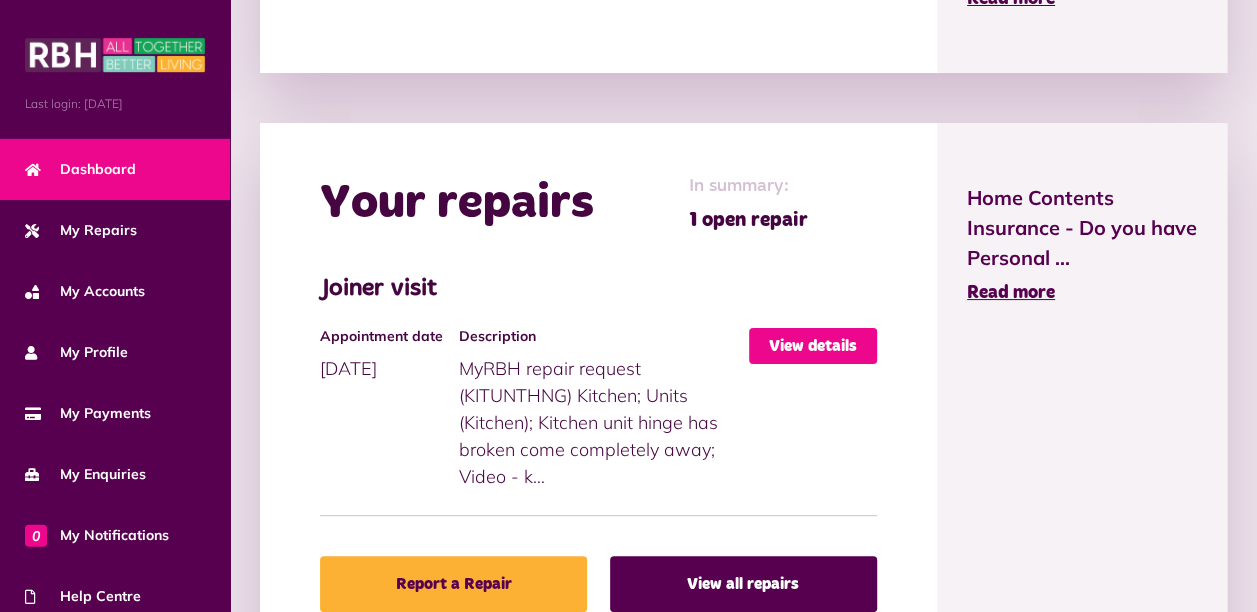click on "View details" at bounding box center (813, 346) 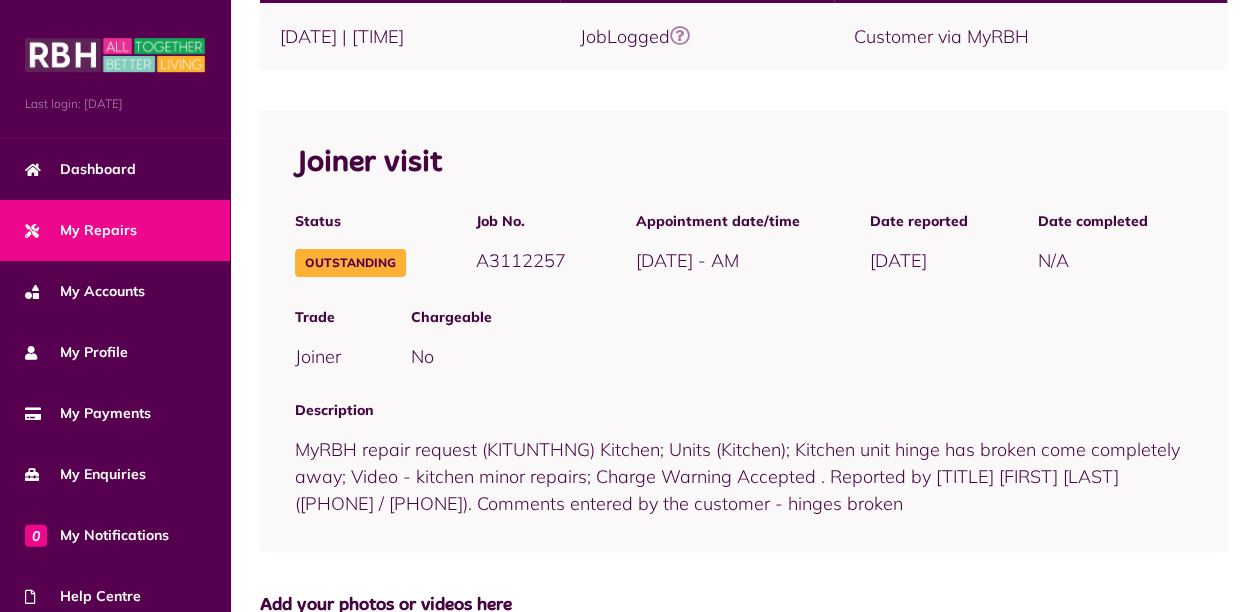 scroll, scrollTop: 233, scrollLeft: 0, axis: vertical 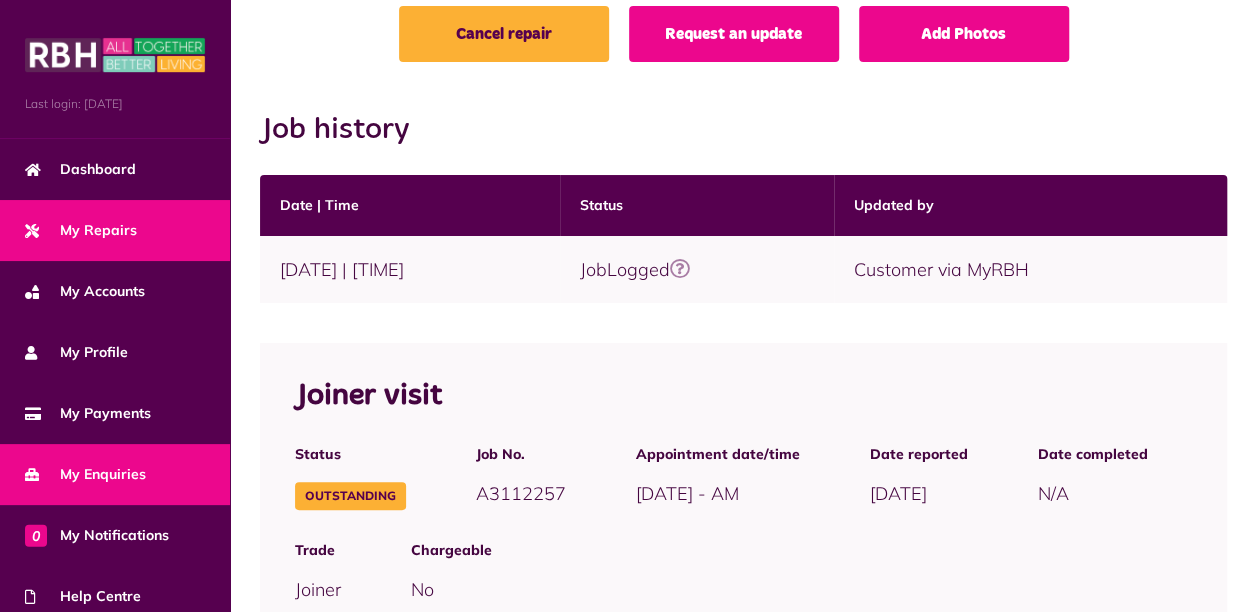 click on "My Enquiries" at bounding box center (115, 474) 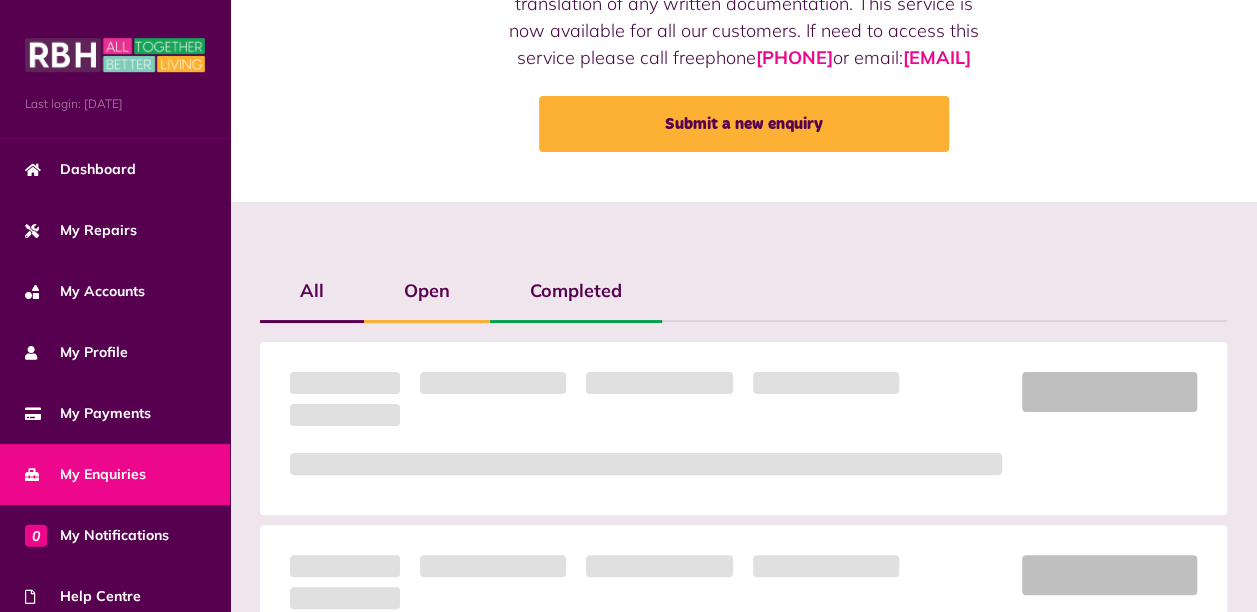 scroll, scrollTop: 466, scrollLeft: 0, axis: vertical 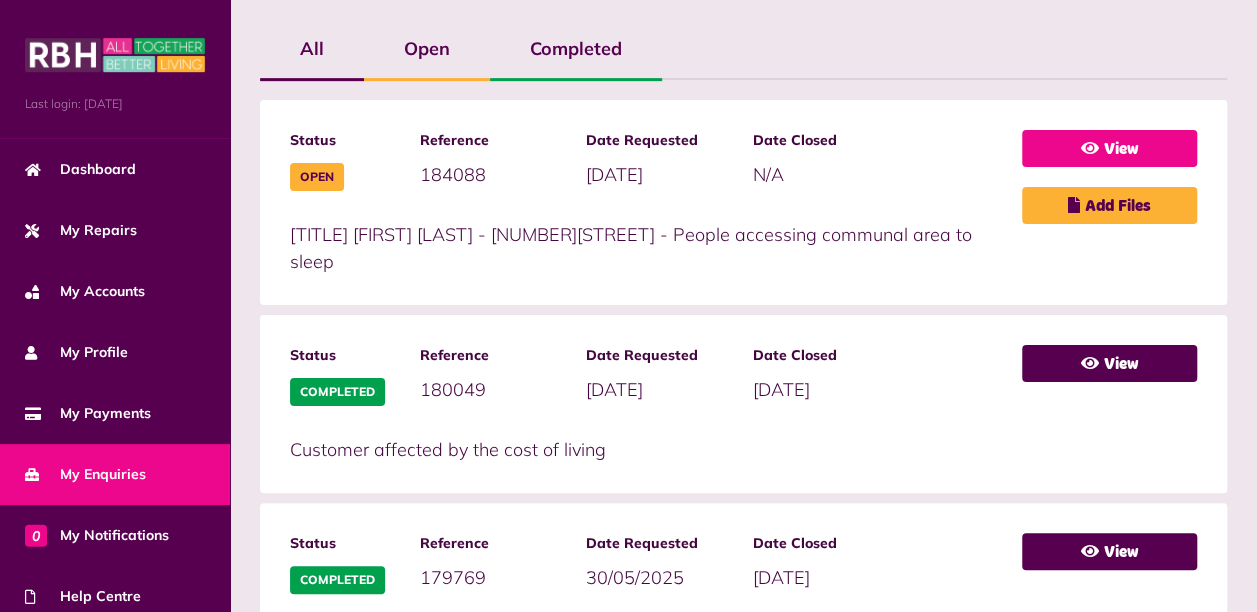 click at bounding box center [1090, 148] 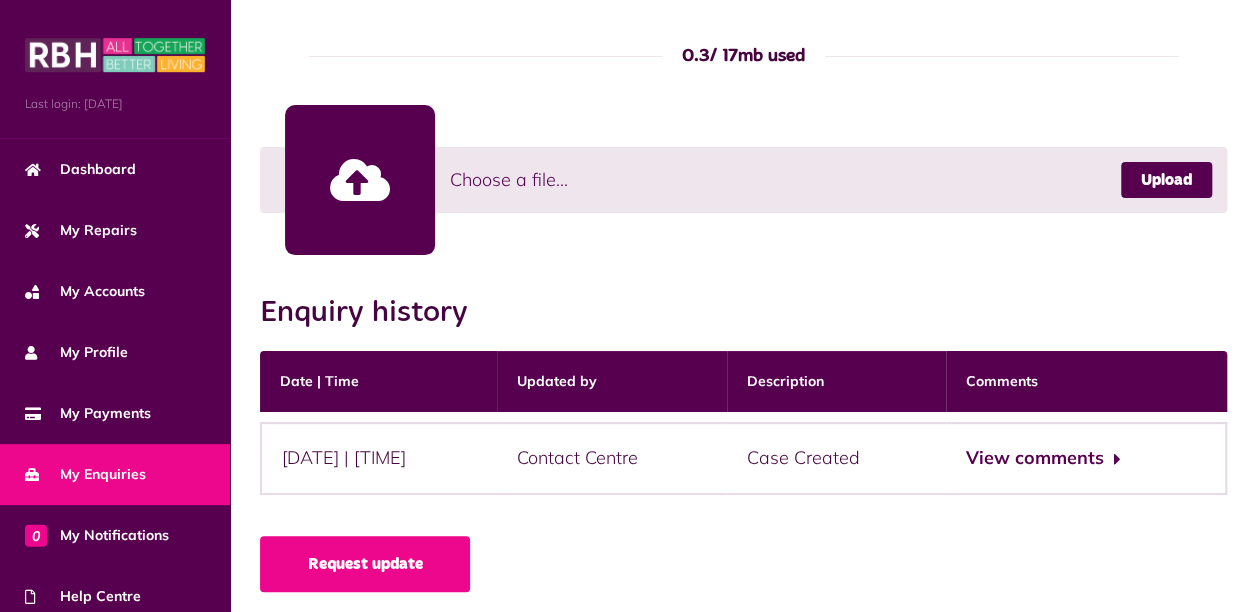 scroll, scrollTop: 1193, scrollLeft: 0, axis: vertical 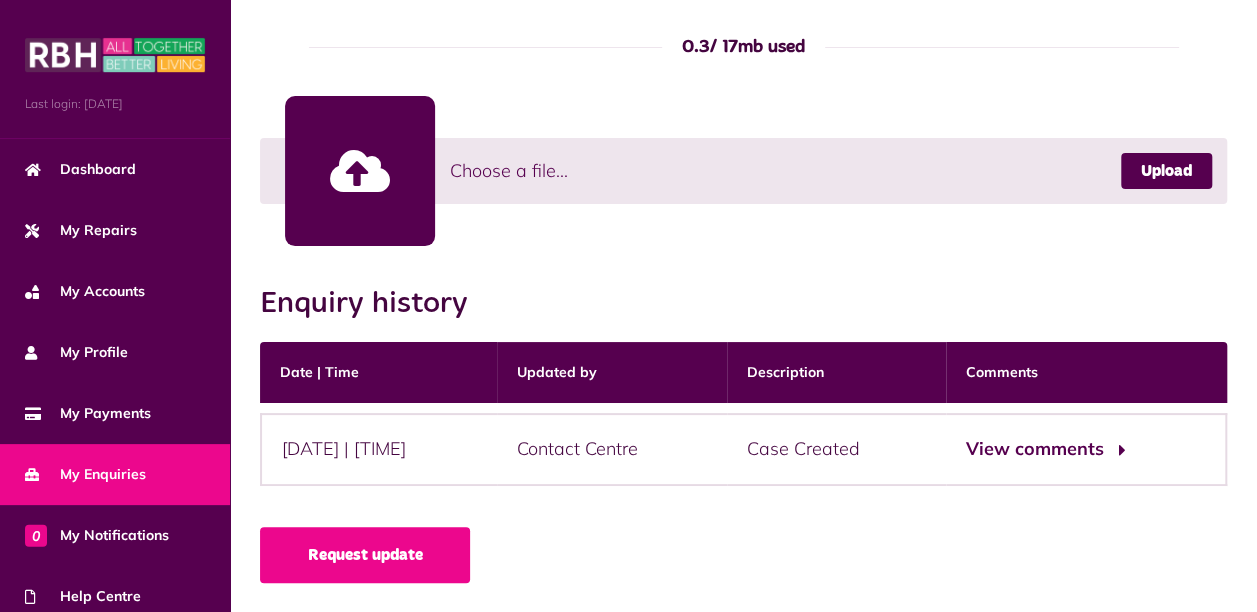 click on "View comments" at bounding box center [1043, 449] 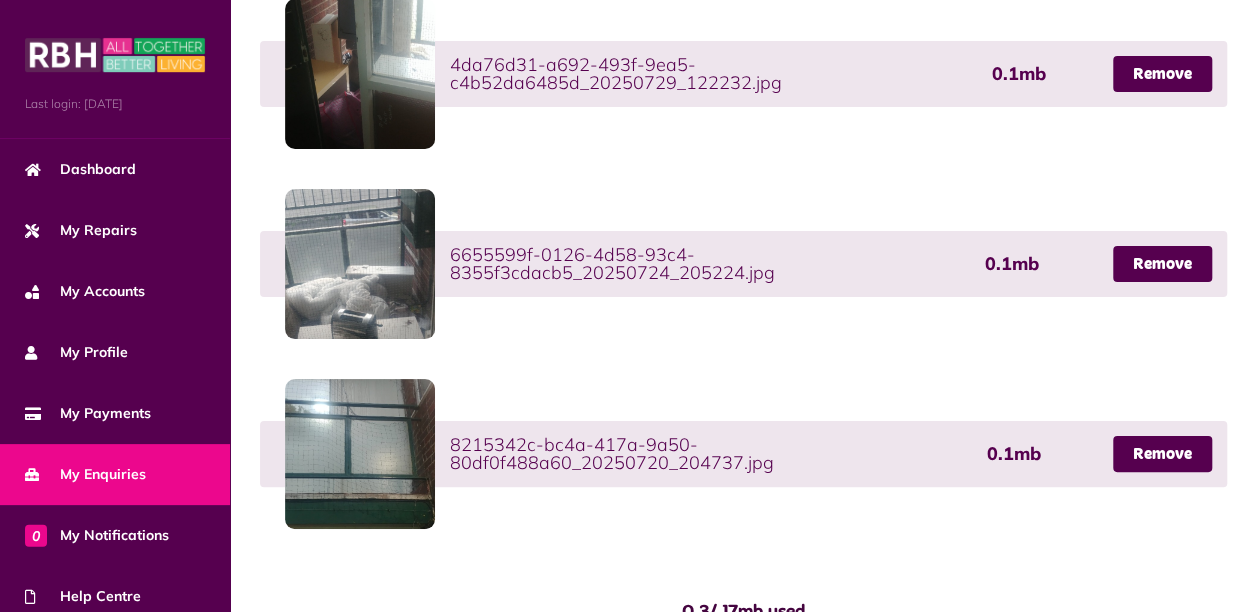 scroll, scrollTop: 0, scrollLeft: 0, axis: both 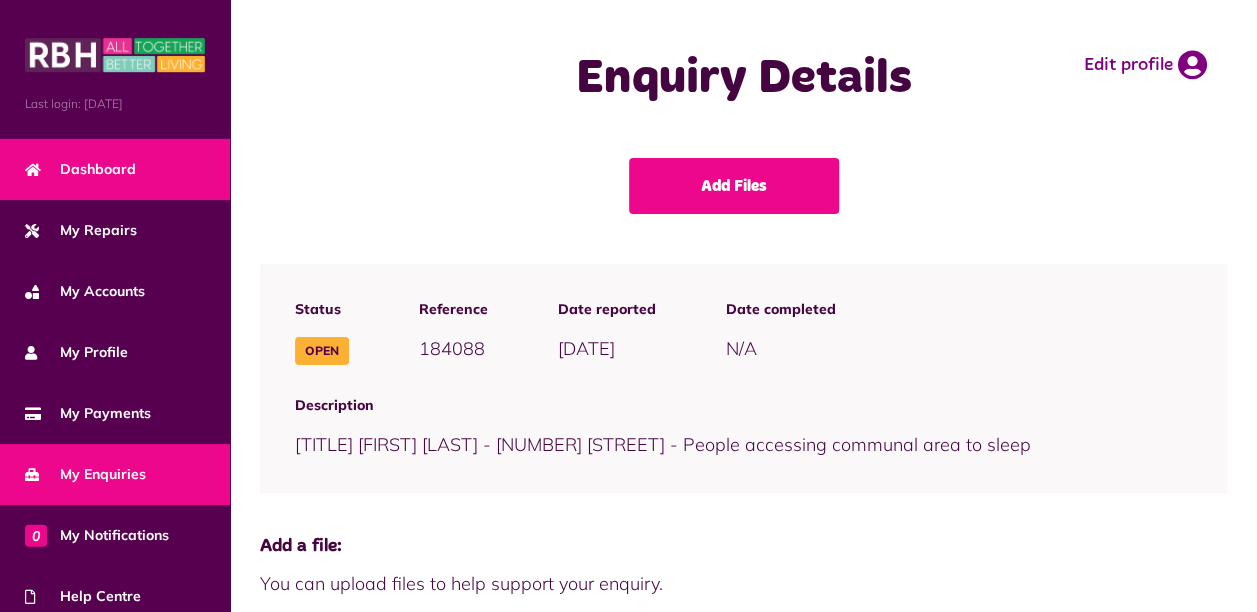 click on "Dashboard" at bounding box center [80, 169] 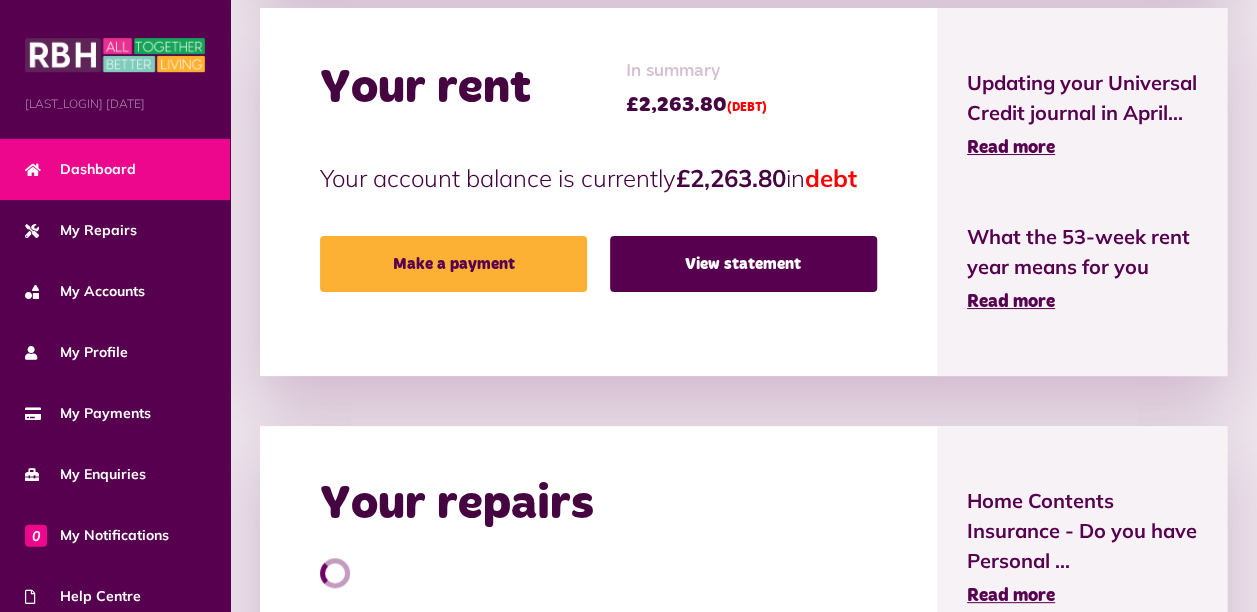 scroll, scrollTop: 466, scrollLeft: 0, axis: vertical 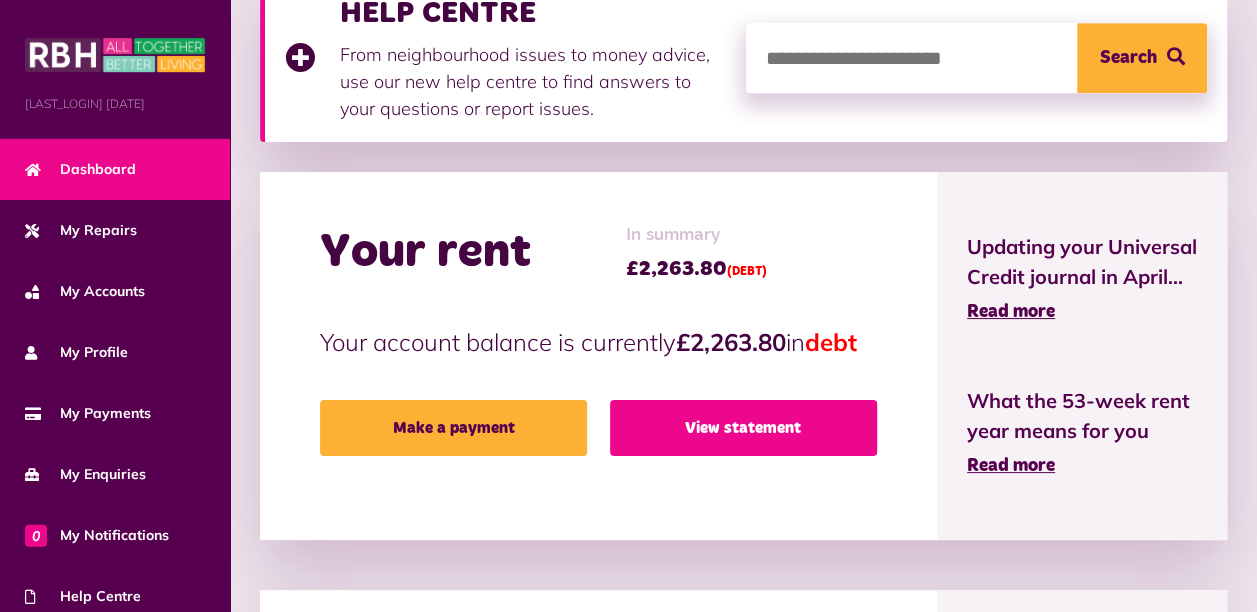 click on "View statement" at bounding box center (743, 428) 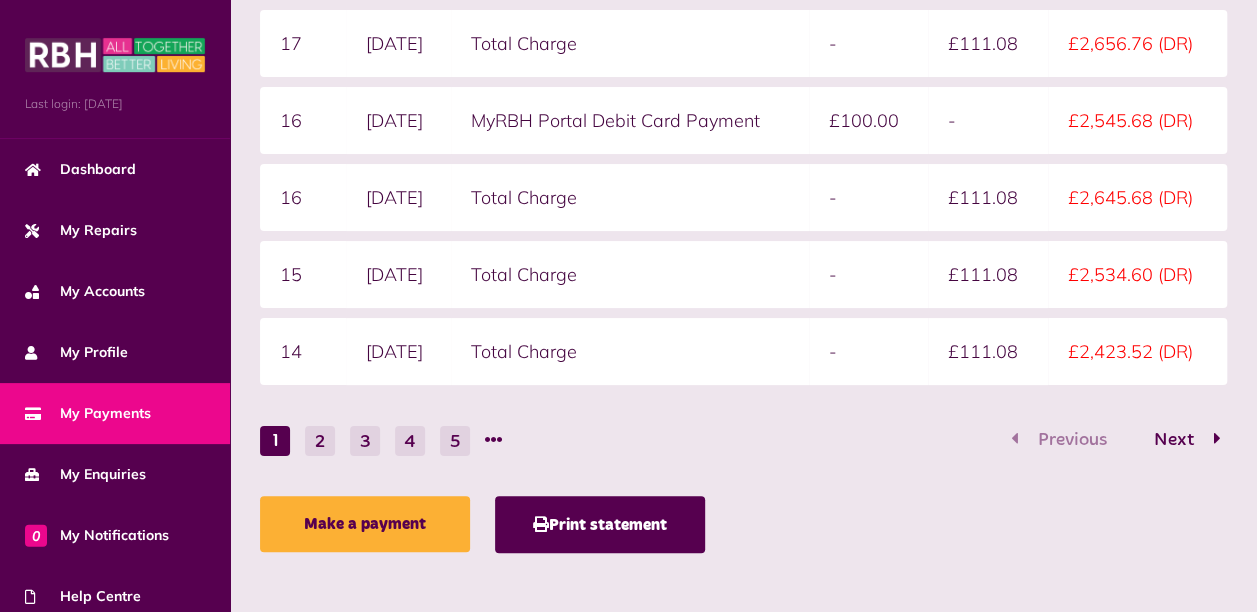 scroll, scrollTop: 693, scrollLeft: 0, axis: vertical 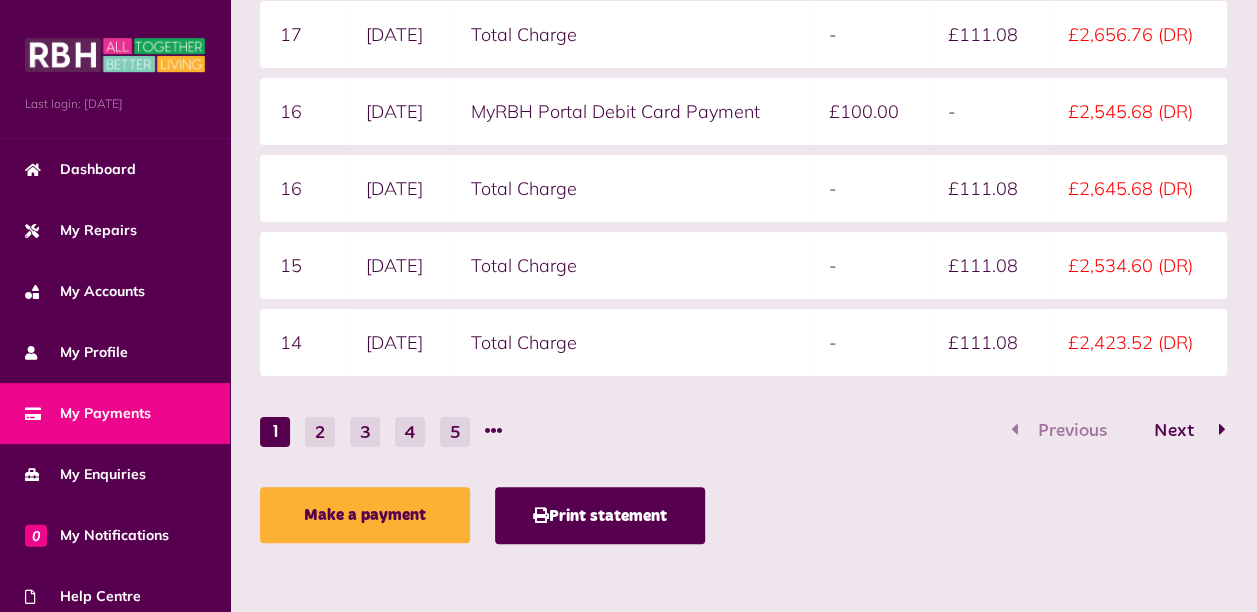 click on "Next" at bounding box center (1174, 431) 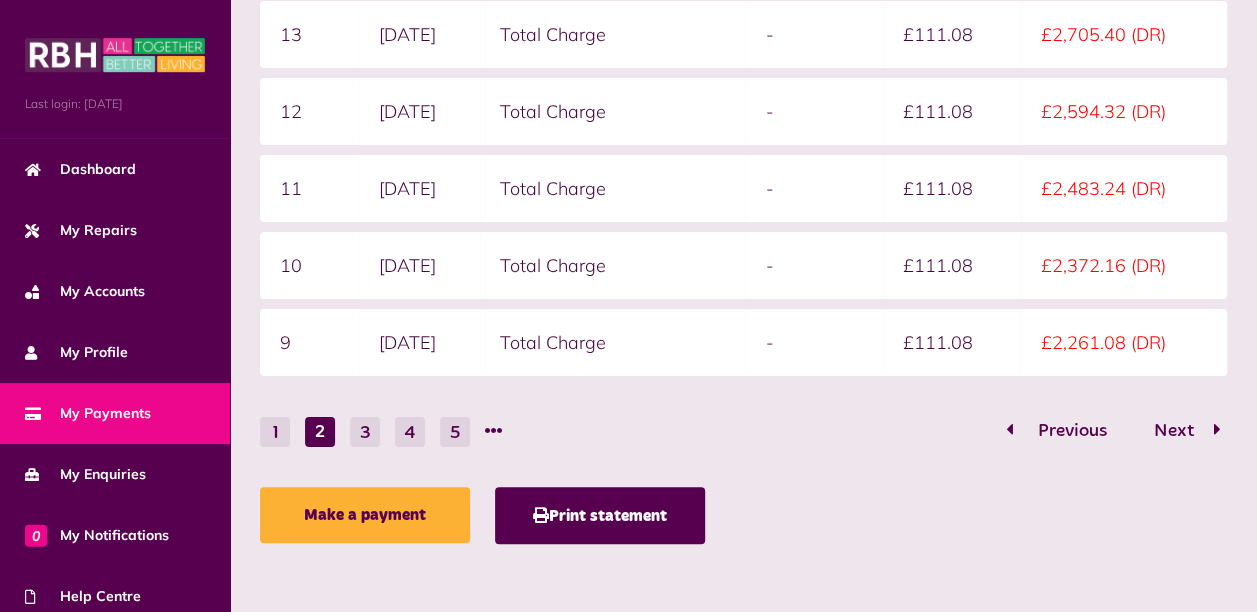 click on "Previous" at bounding box center (1072, 431) 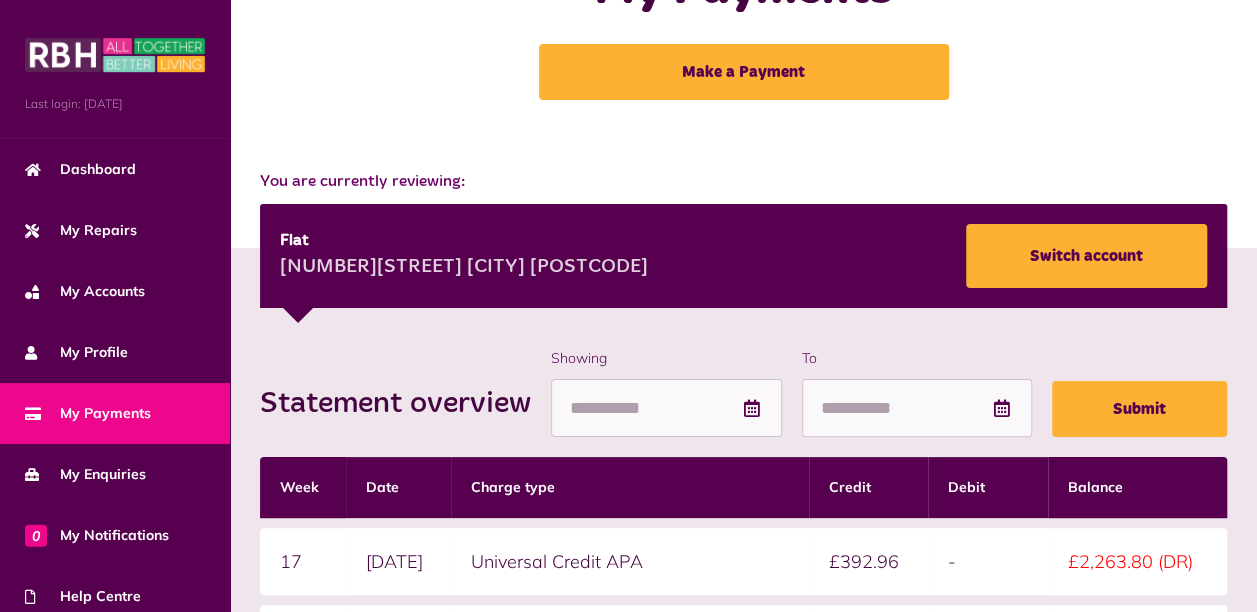 scroll, scrollTop: 0, scrollLeft: 0, axis: both 